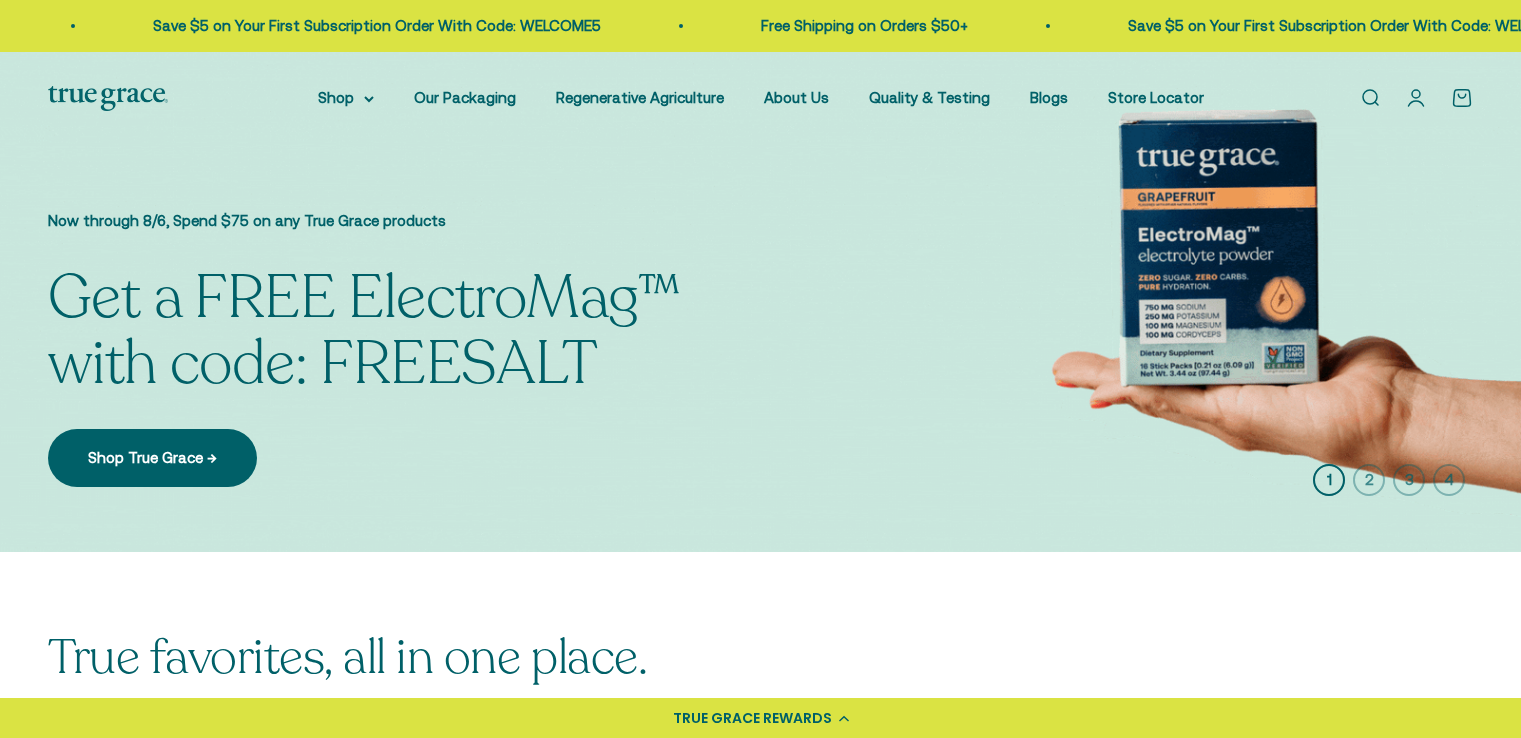 scroll, scrollTop: 0, scrollLeft: 0, axis: both 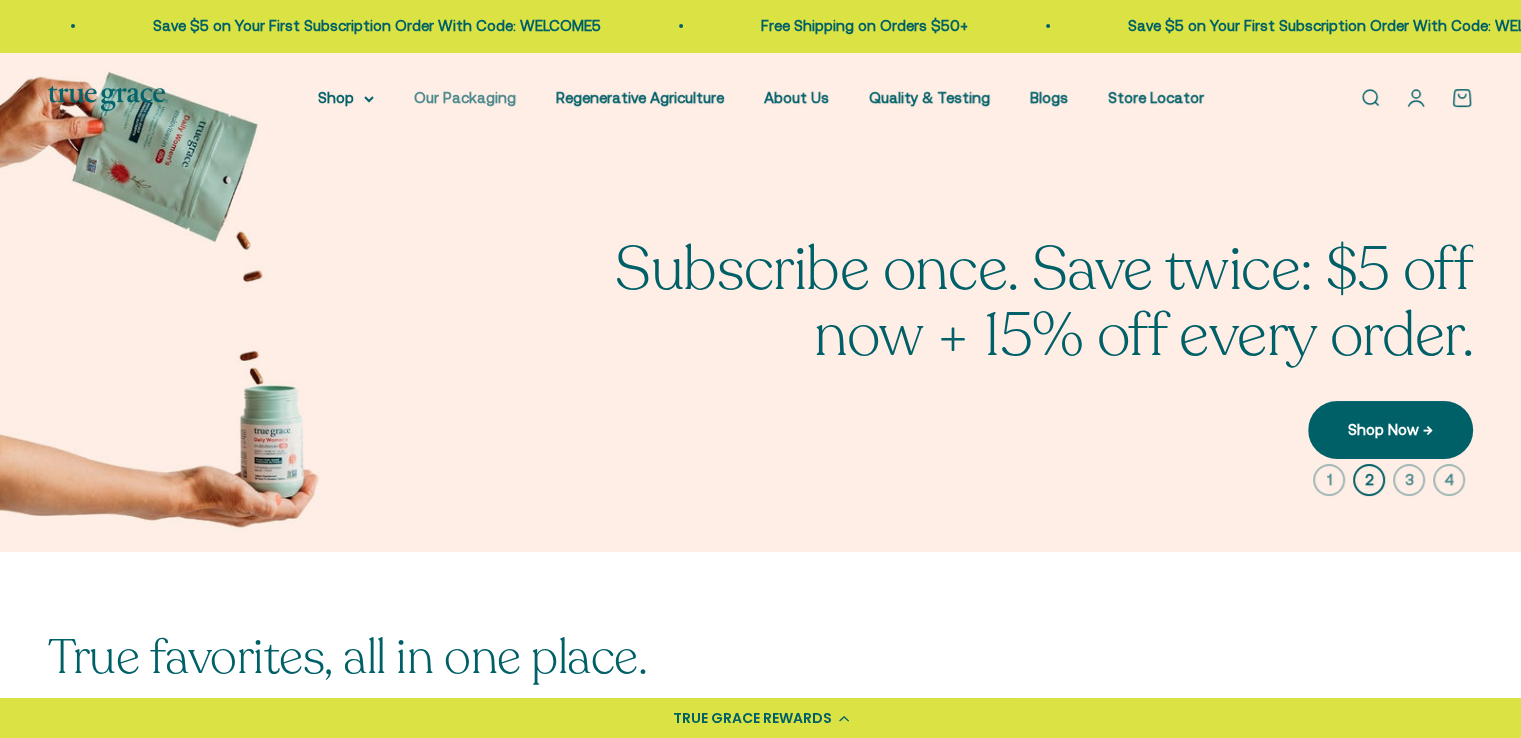 click on "Our Packaging" at bounding box center [465, 97] 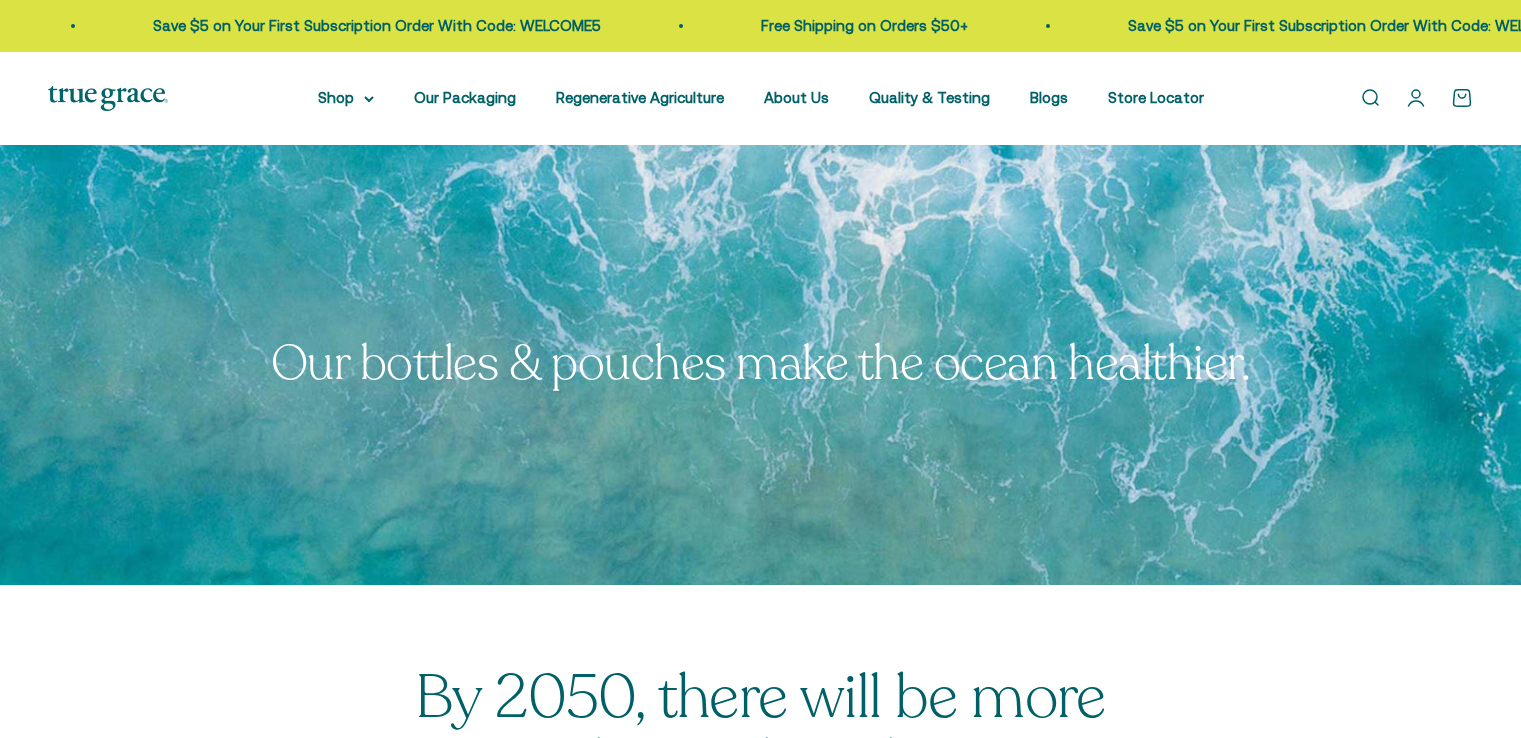 scroll, scrollTop: 0, scrollLeft: 0, axis: both 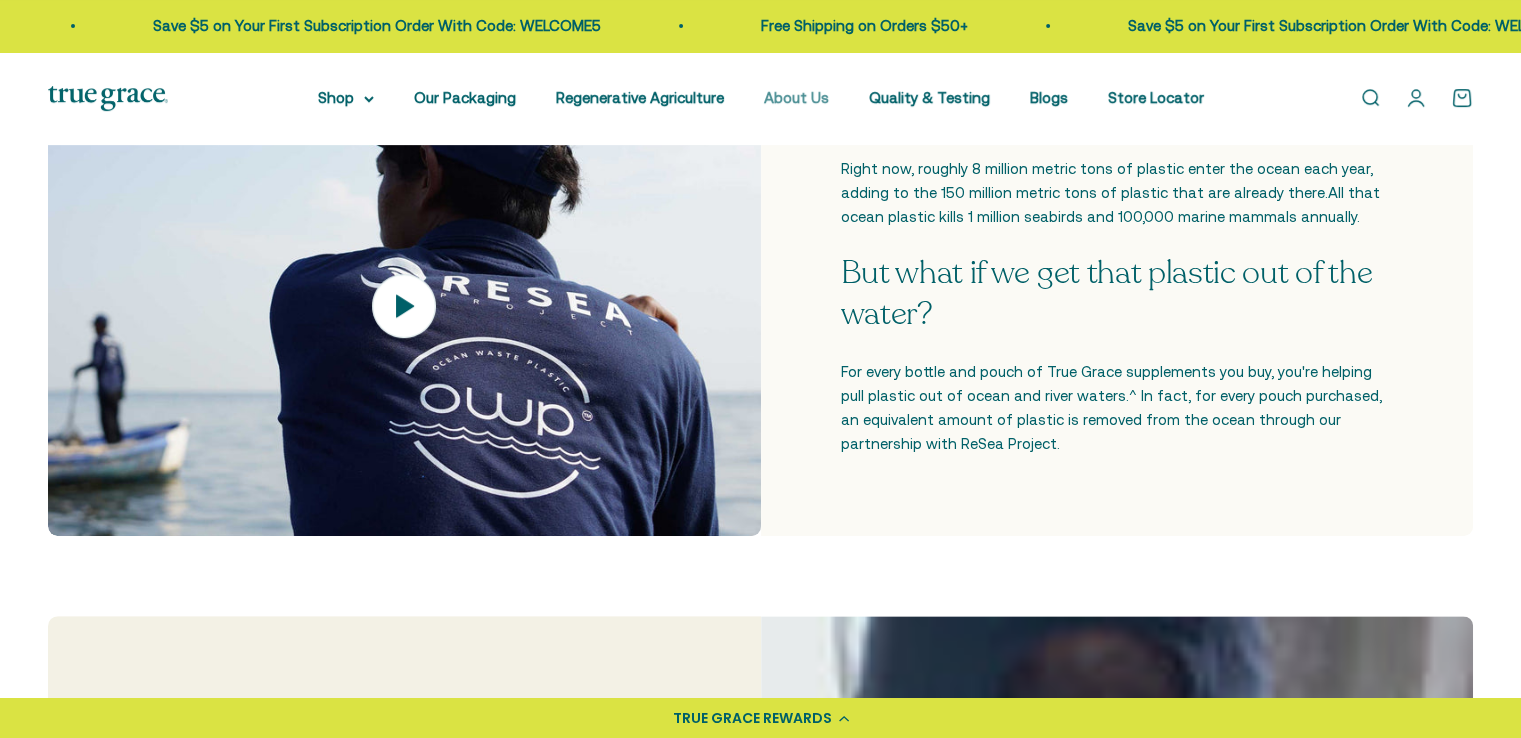click on "About Us" at bounding box center [796, 97] 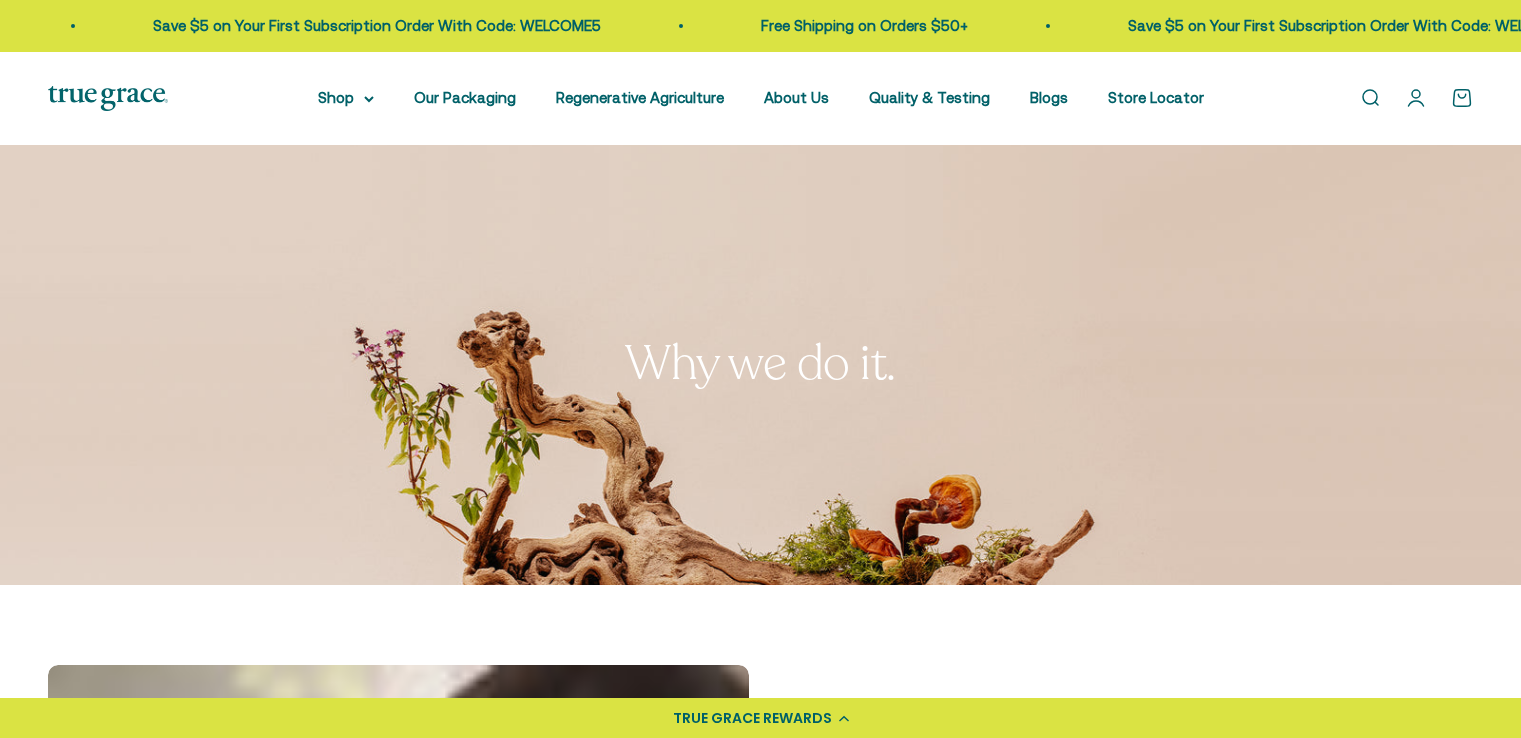 scroll, scrollTop: 0, scrollLeft: 0, axis: both 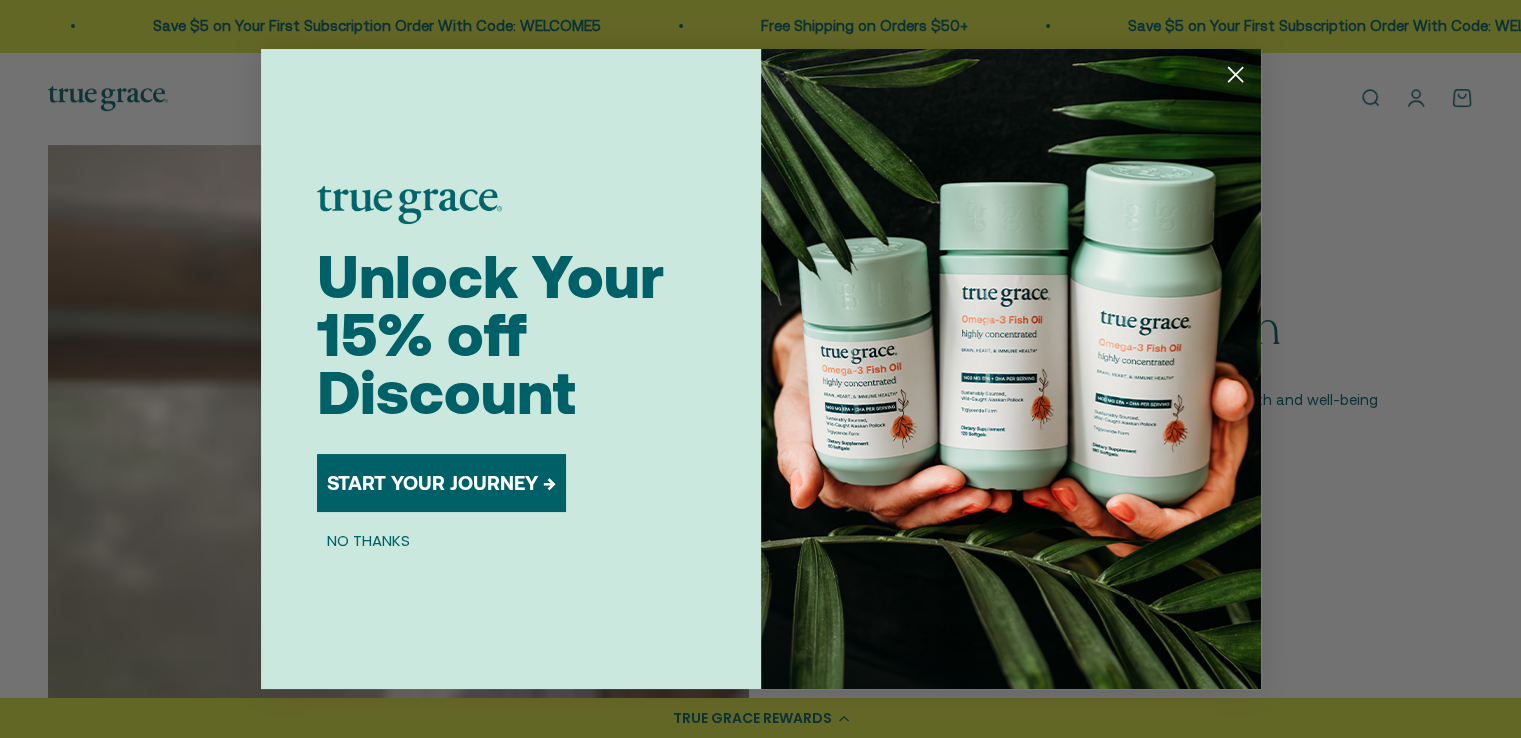 click 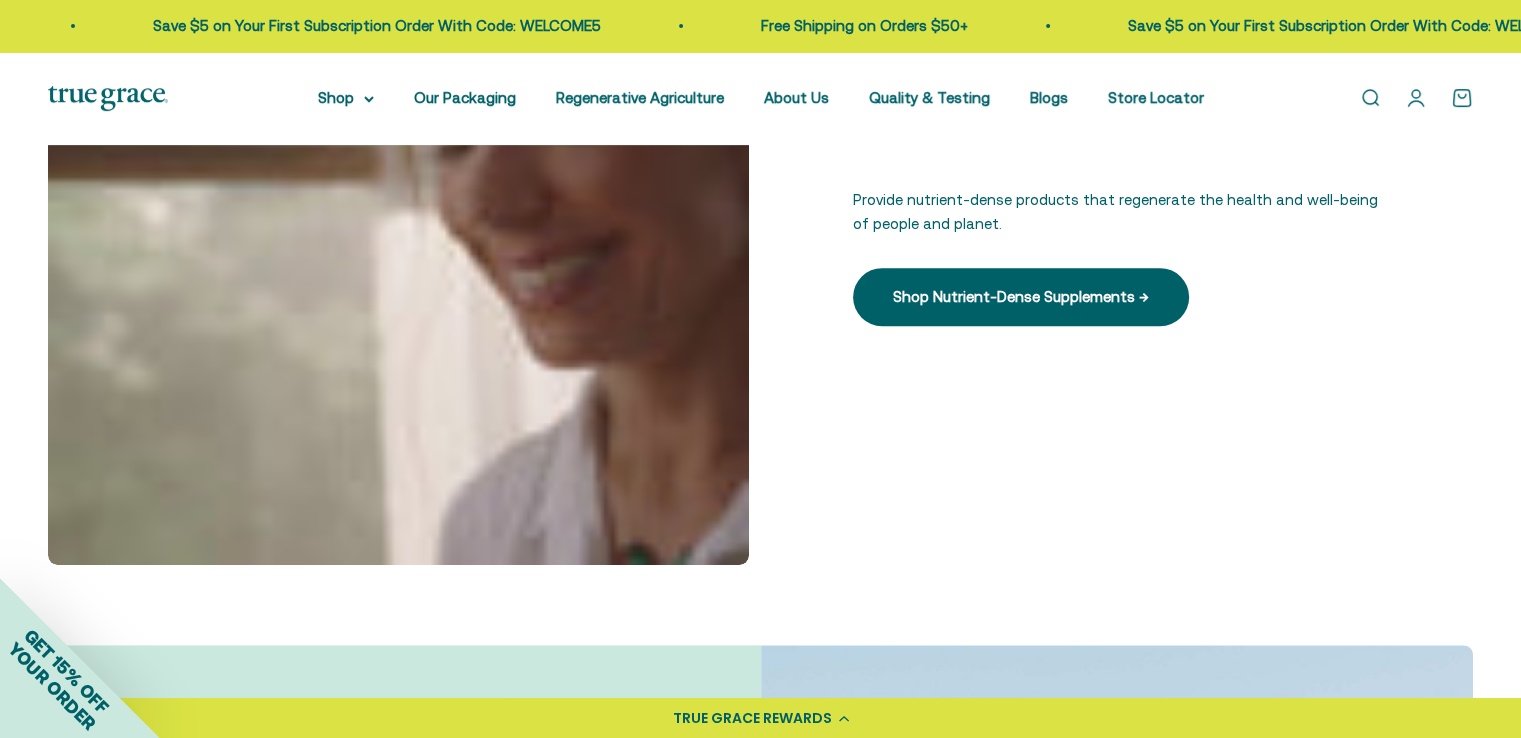 scroll, scrollTop: 900, scrollLeft: 0, axis: vertical 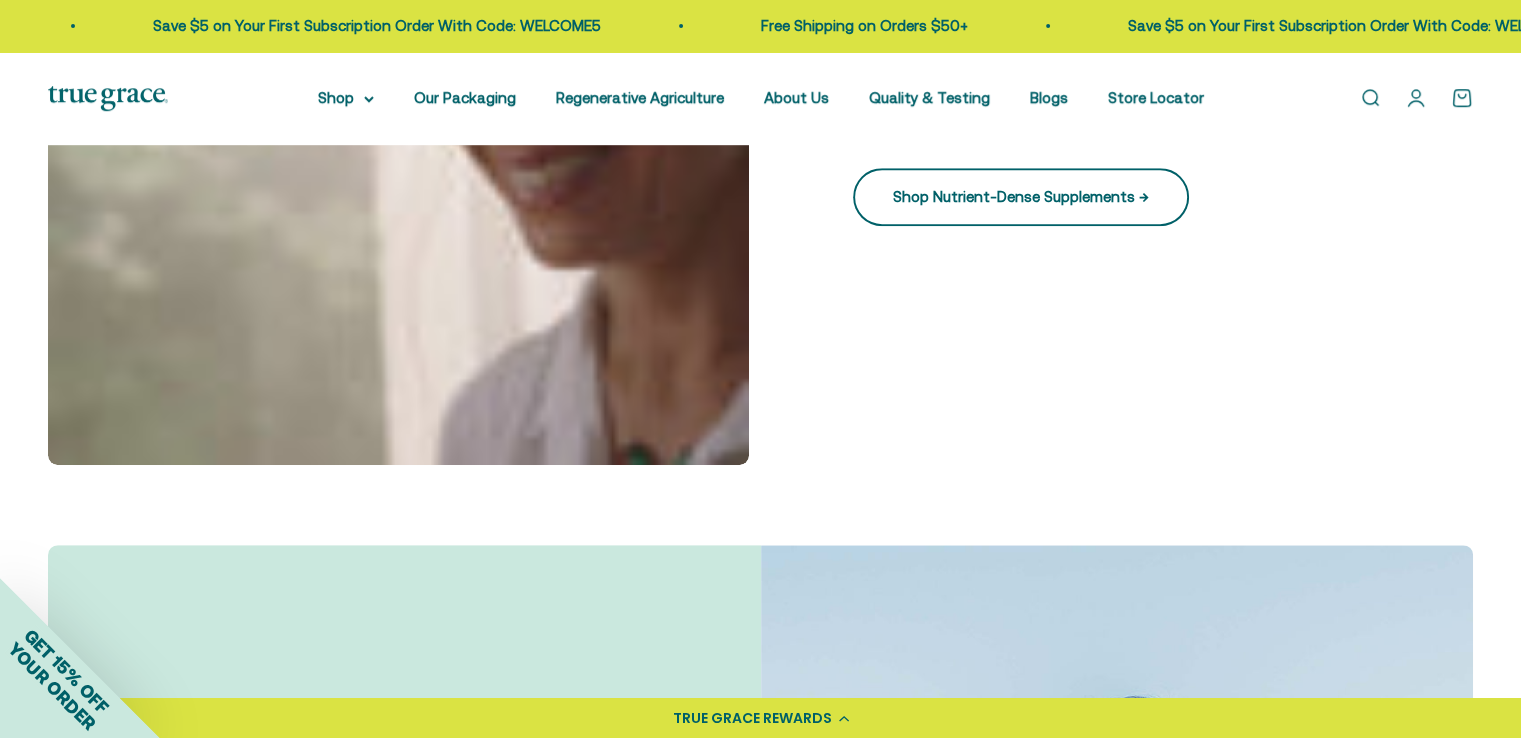 click on "Shop Nutrient-Dense Supplements →" at bounding box center [1021, 197] 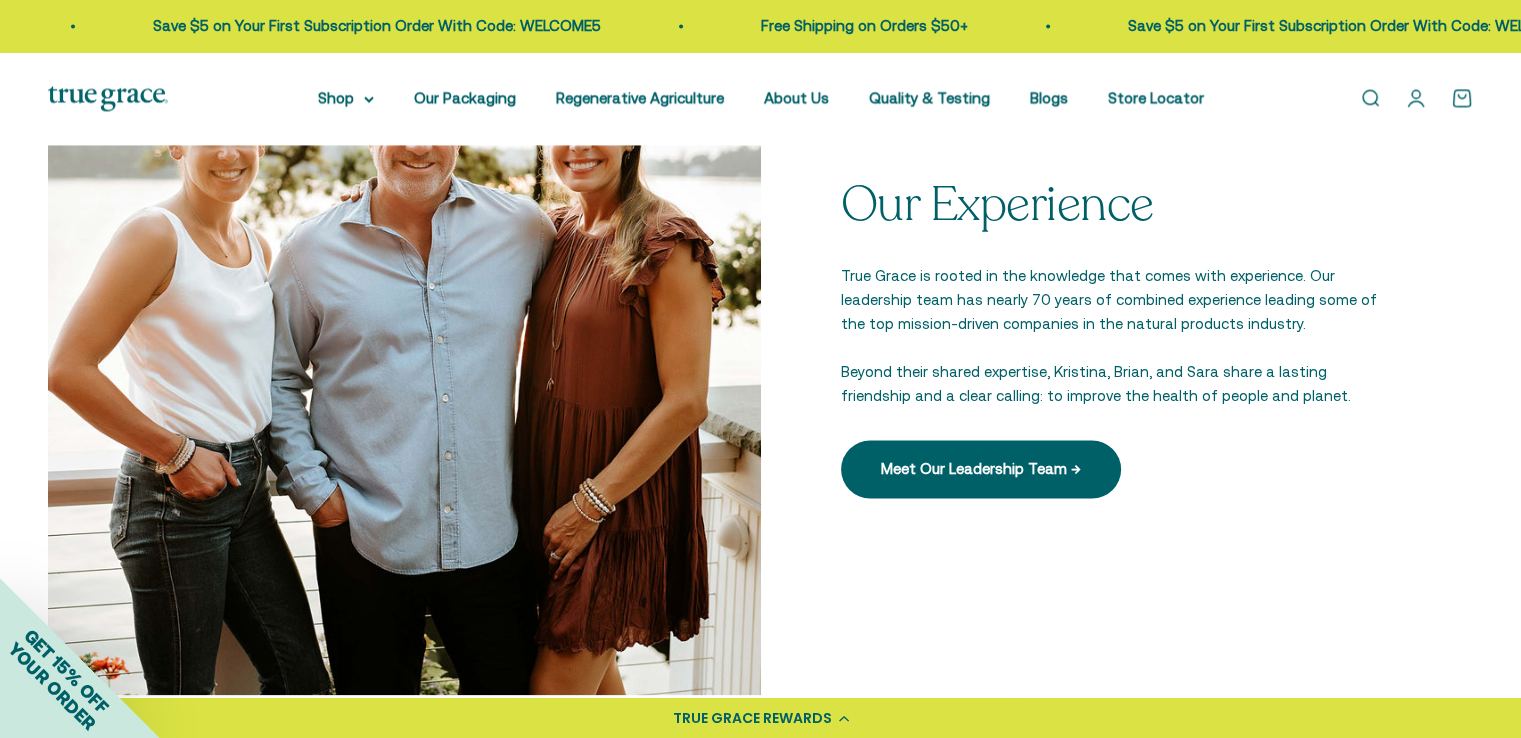 scroll, scrollTop: 3000, scrollLeft: 0, axis: vertical 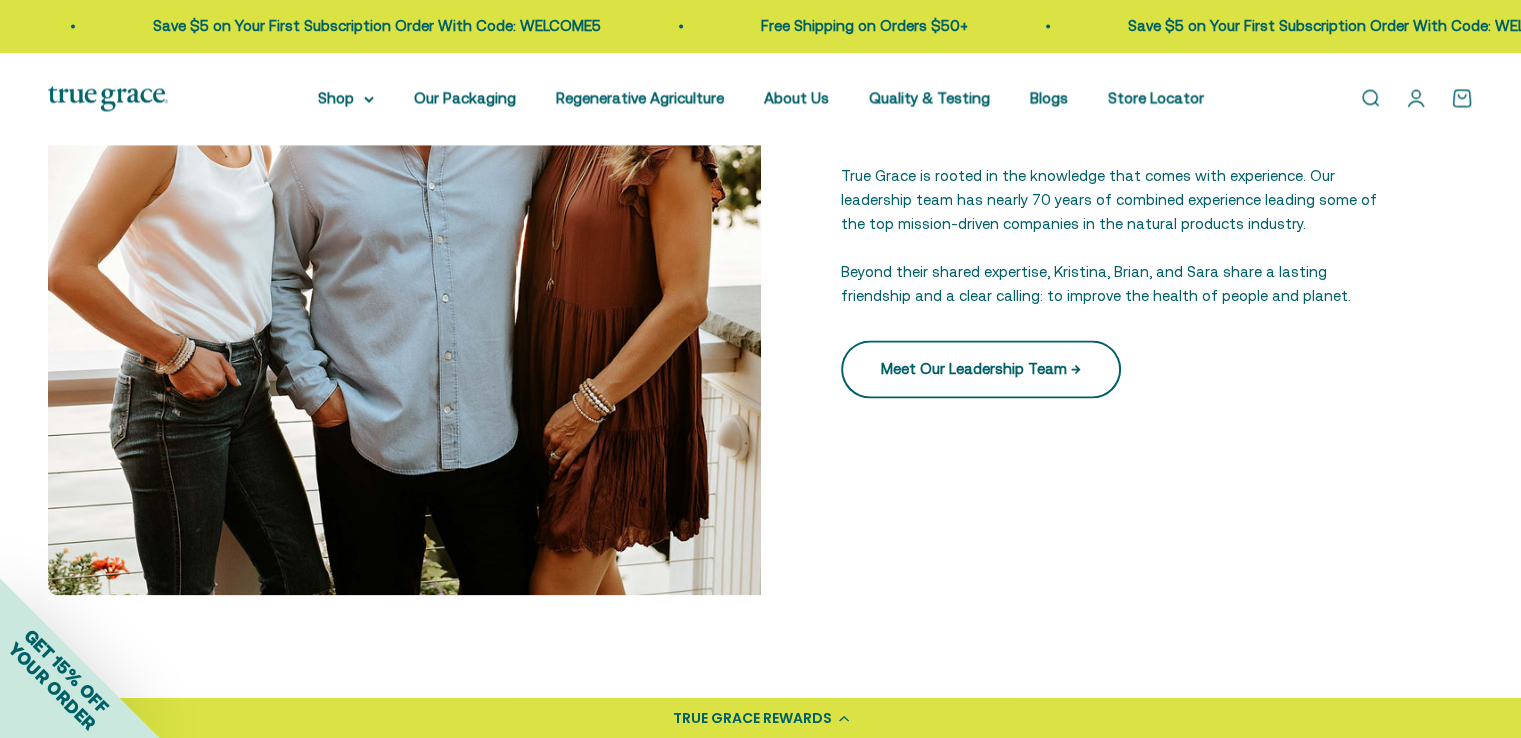 click on "Meet Our Leadership Team →" at bounding box center [981, 369] 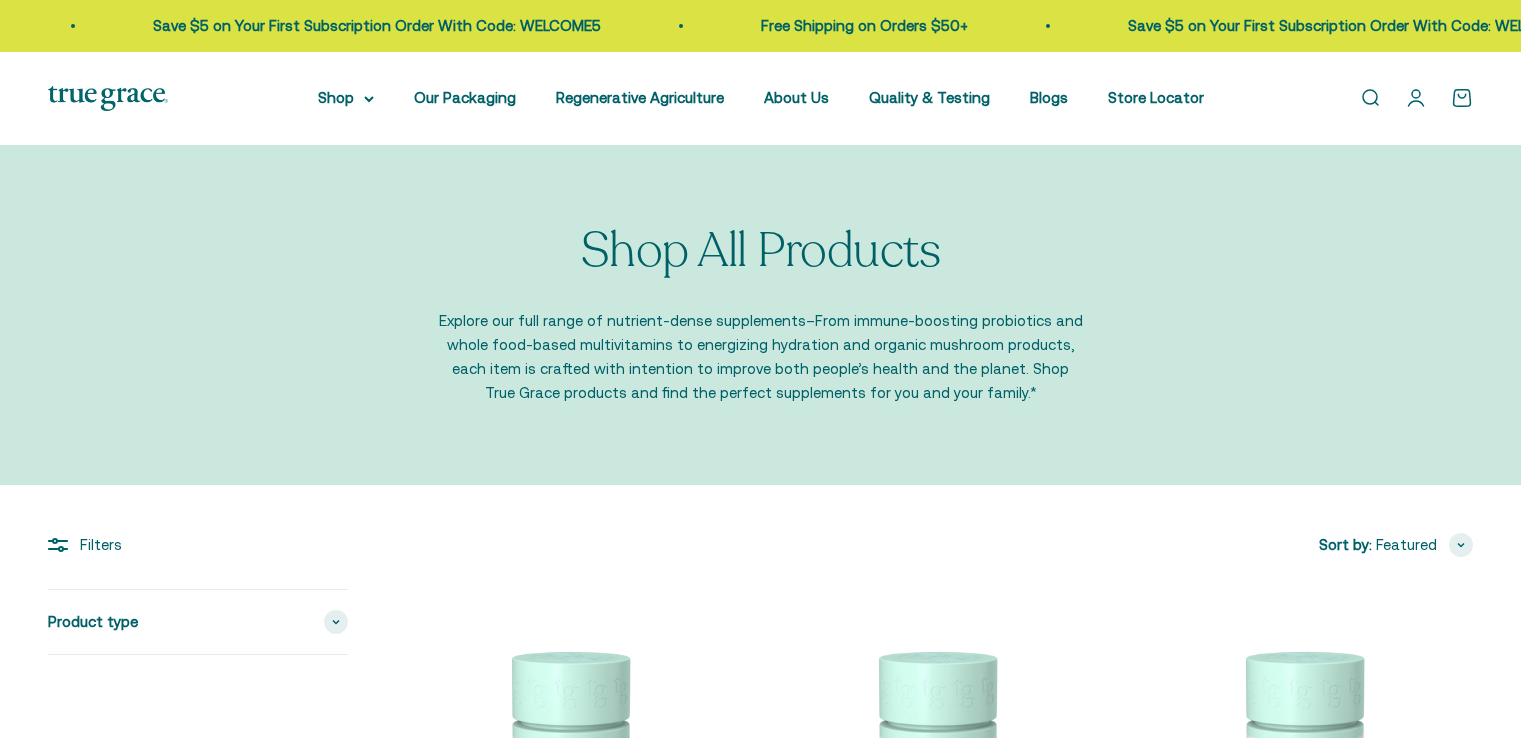 scroll, scrollTop: 0, scrollLeft: 0, axis: both 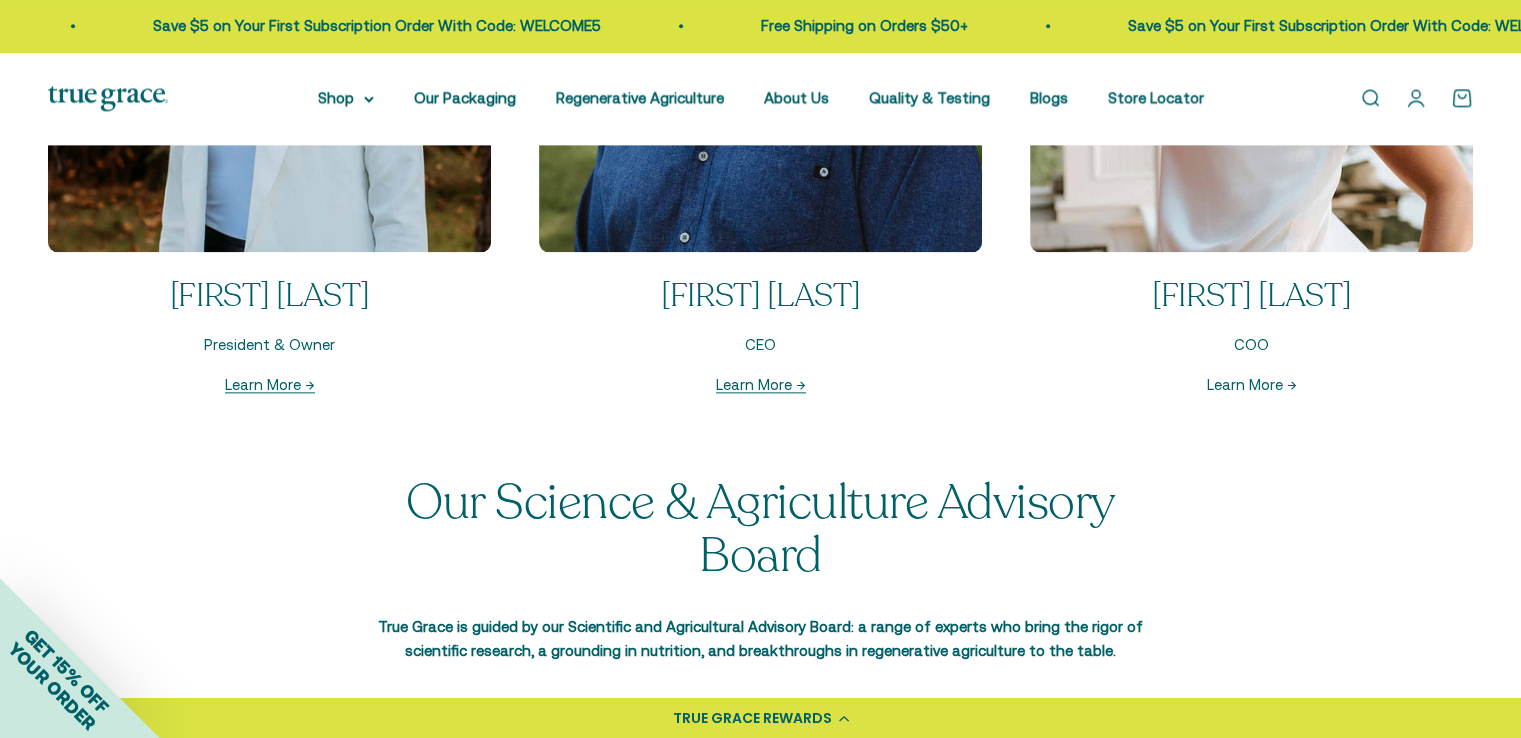 click on "Learn More →" at bounding box center (1252, 384) 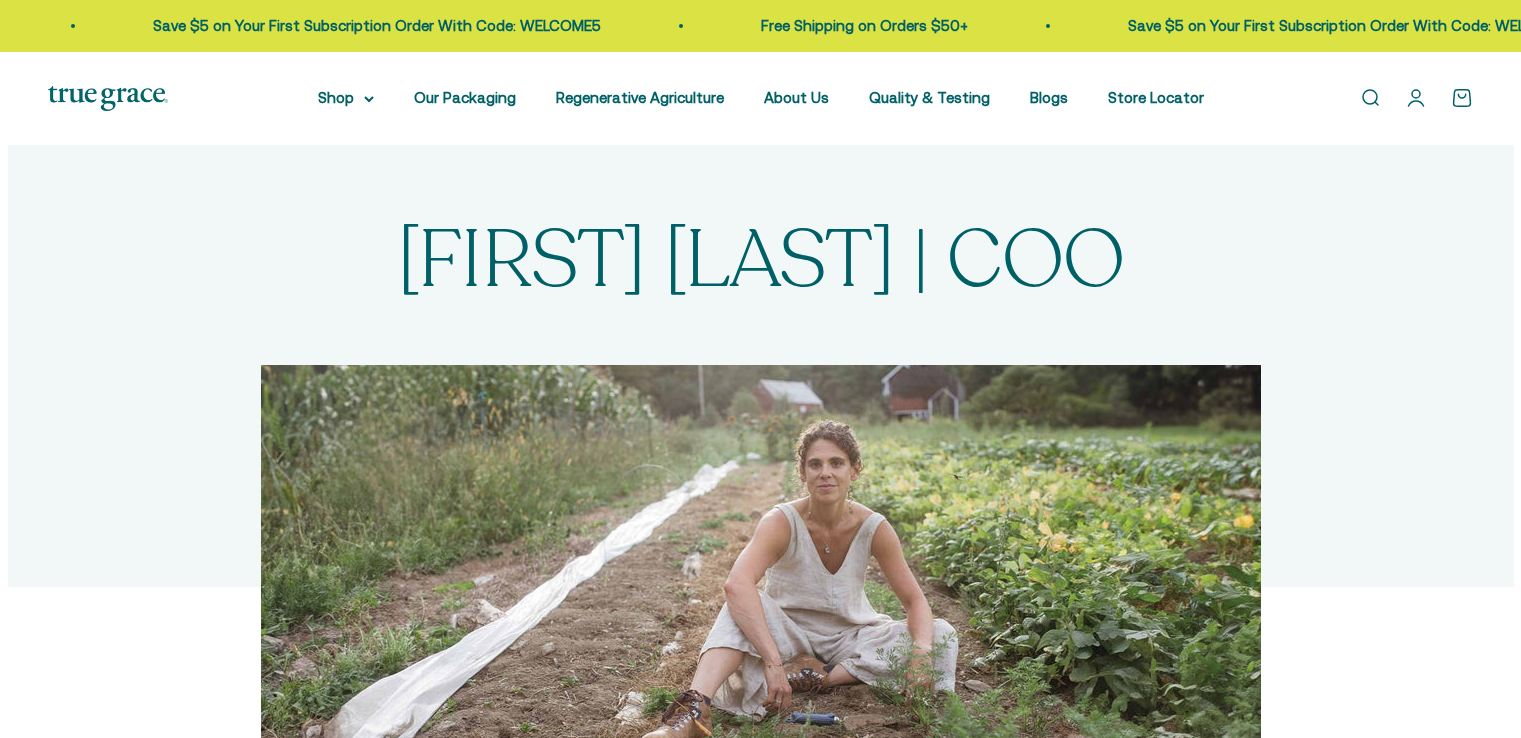 scroll, scrollTop: 0, scrollLeft: 0, axis: both 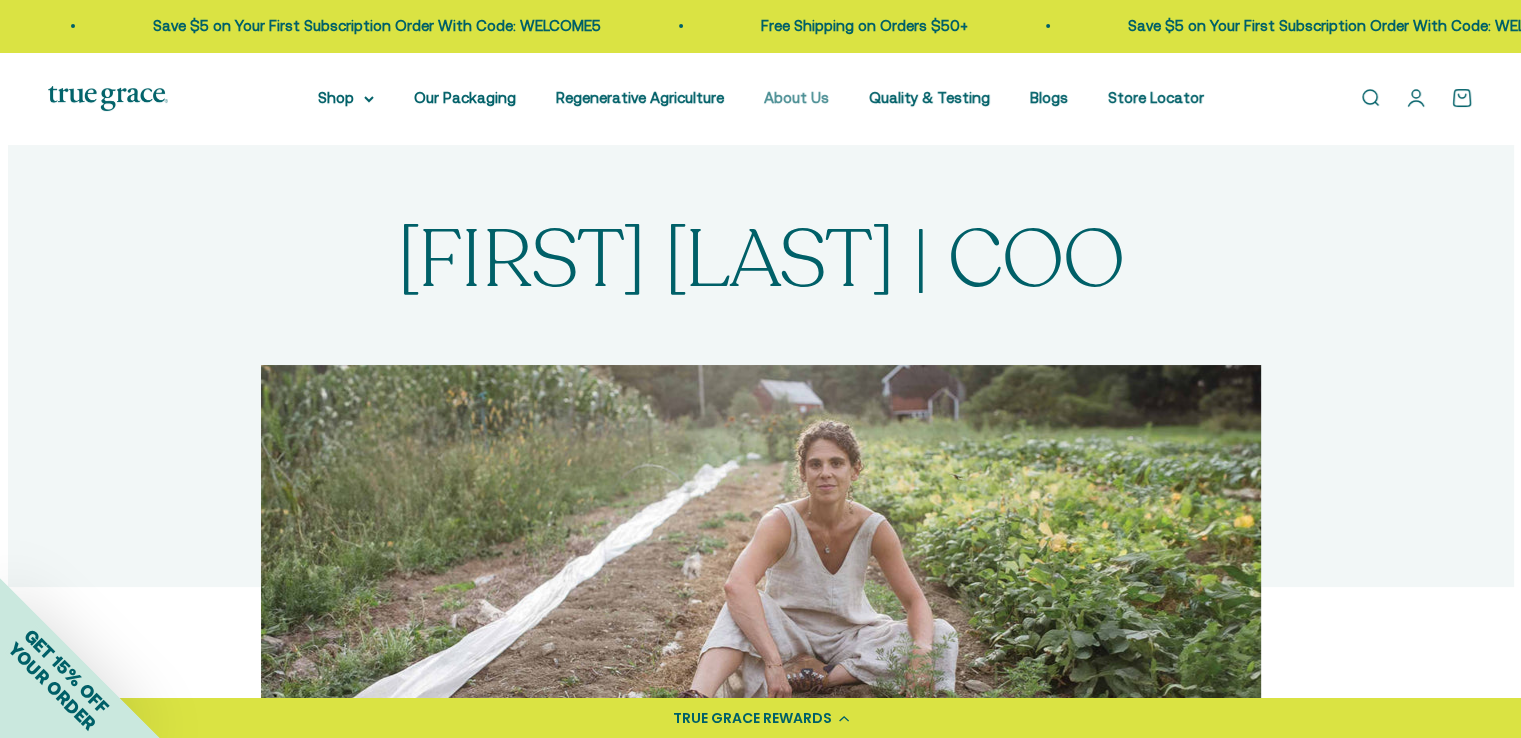 click on "About Us" at bounding box center (796, 97) 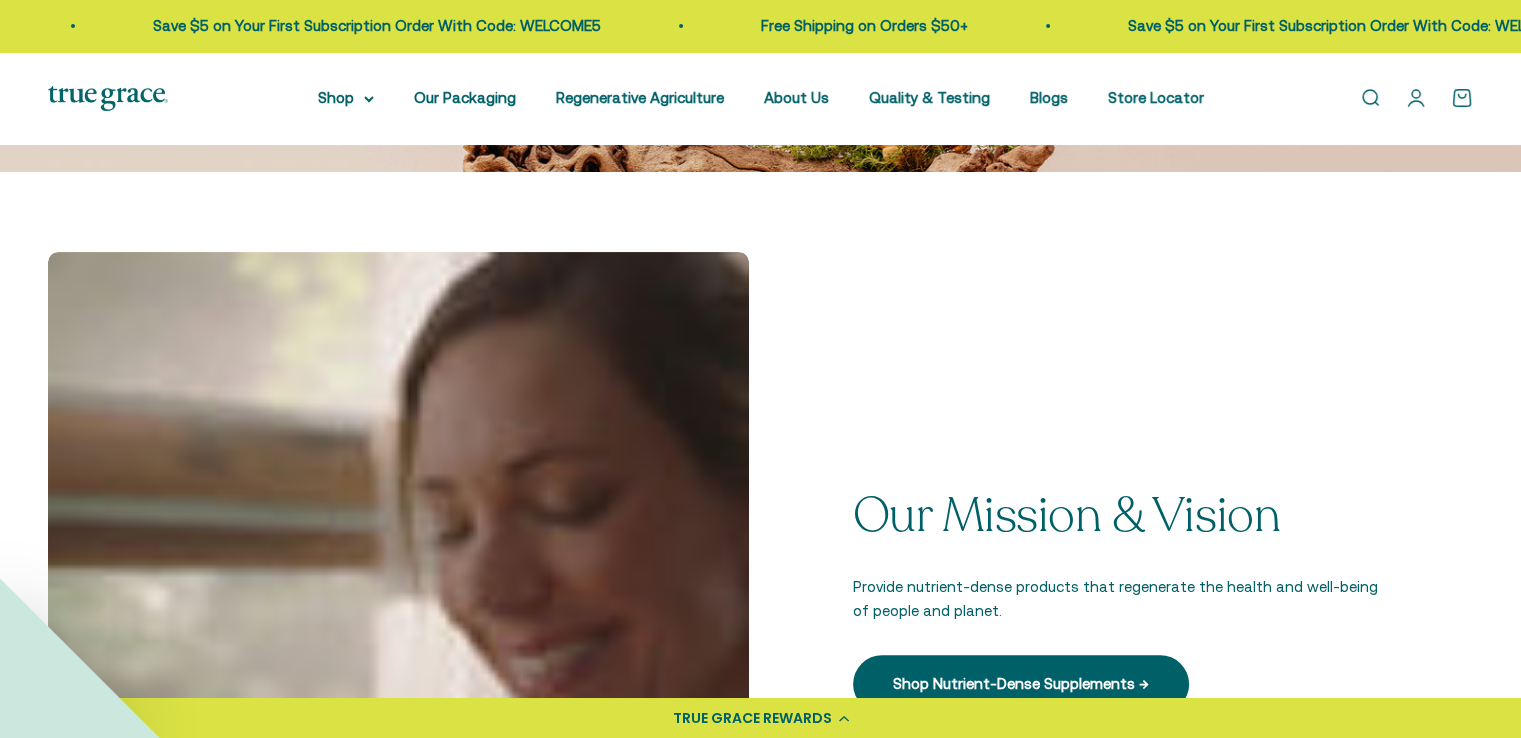 scroll, scrollTop: 0, scrollLeft: 0, axis: both 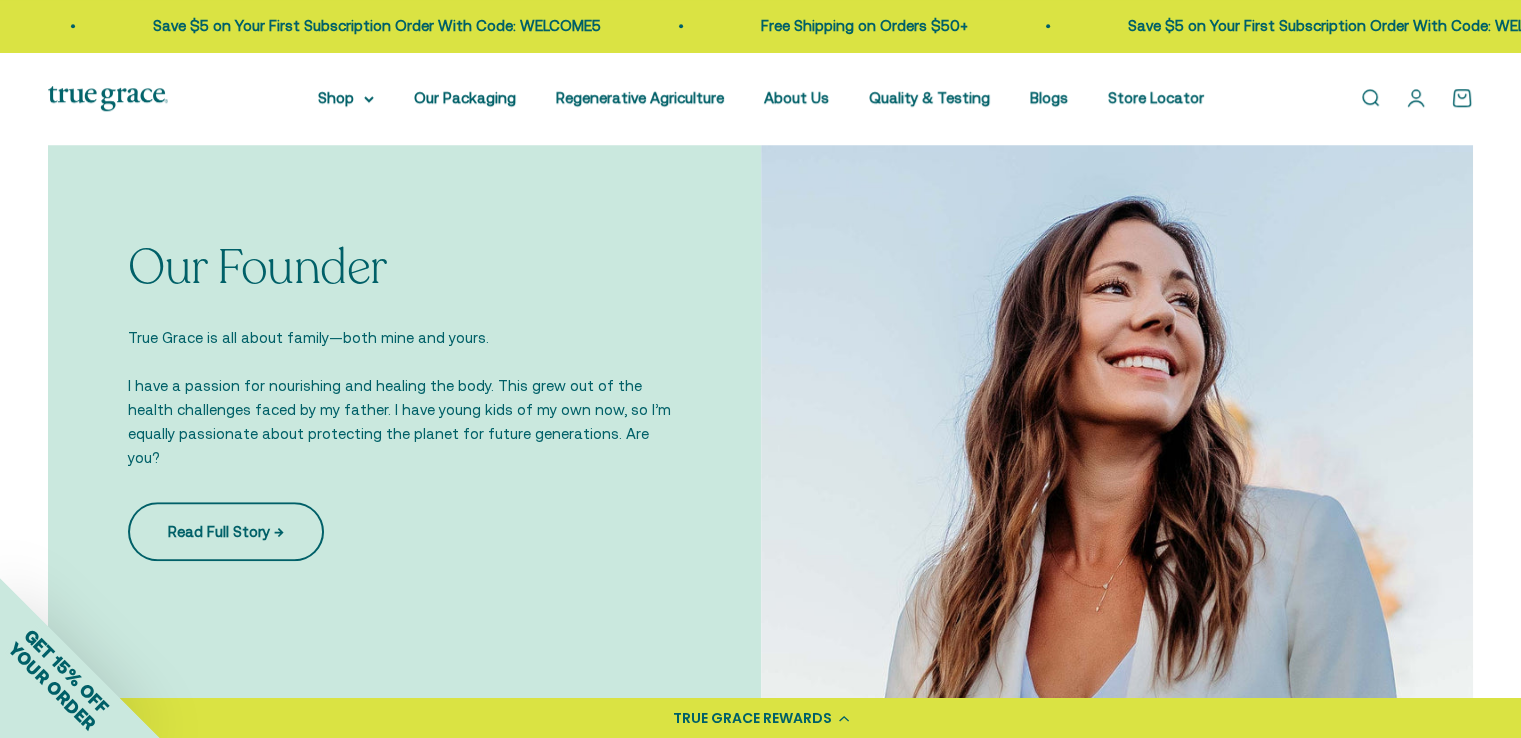 click on "Read Full Story →" at bounding box center (226, 531) 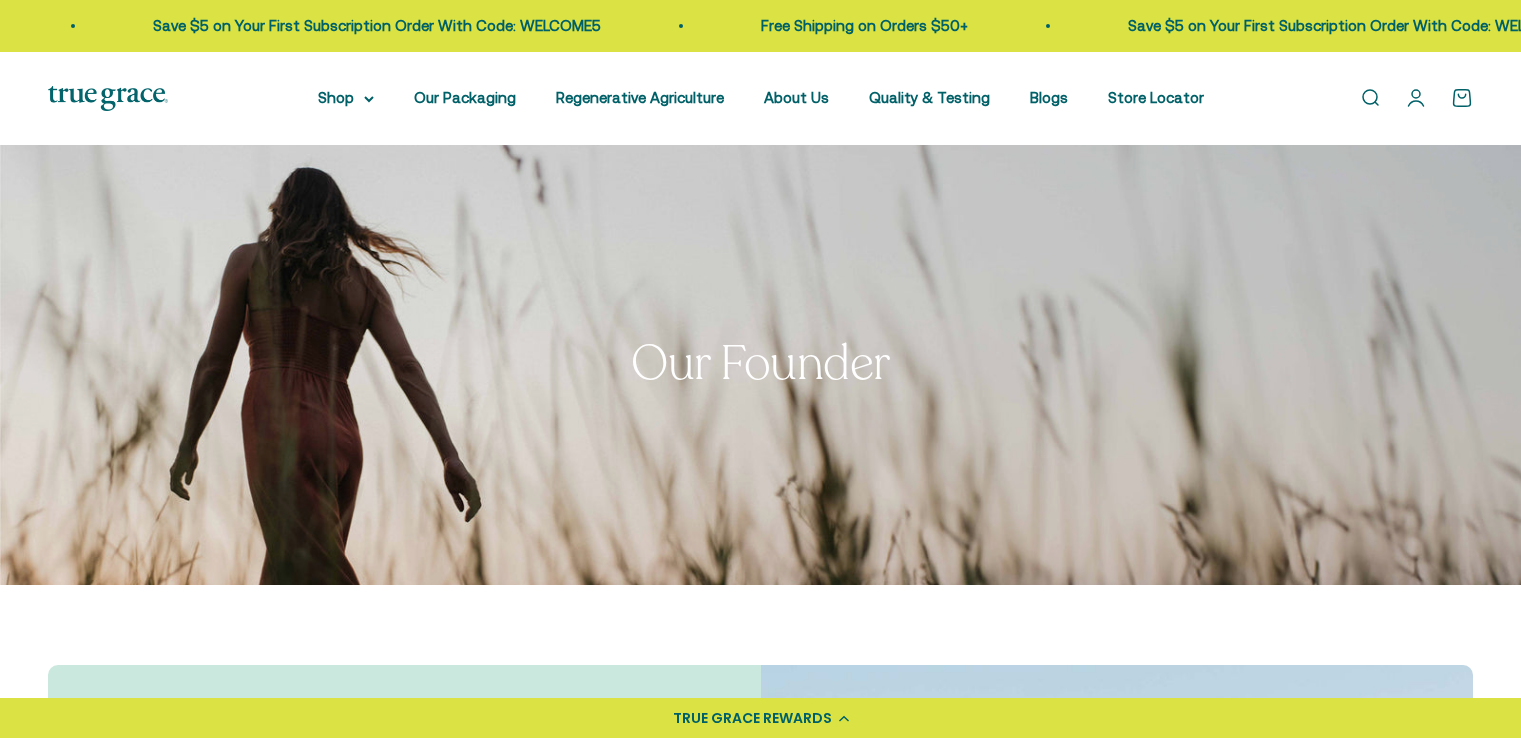 scroll, scrollTop: 0, scrollLeft: 0, axis: both 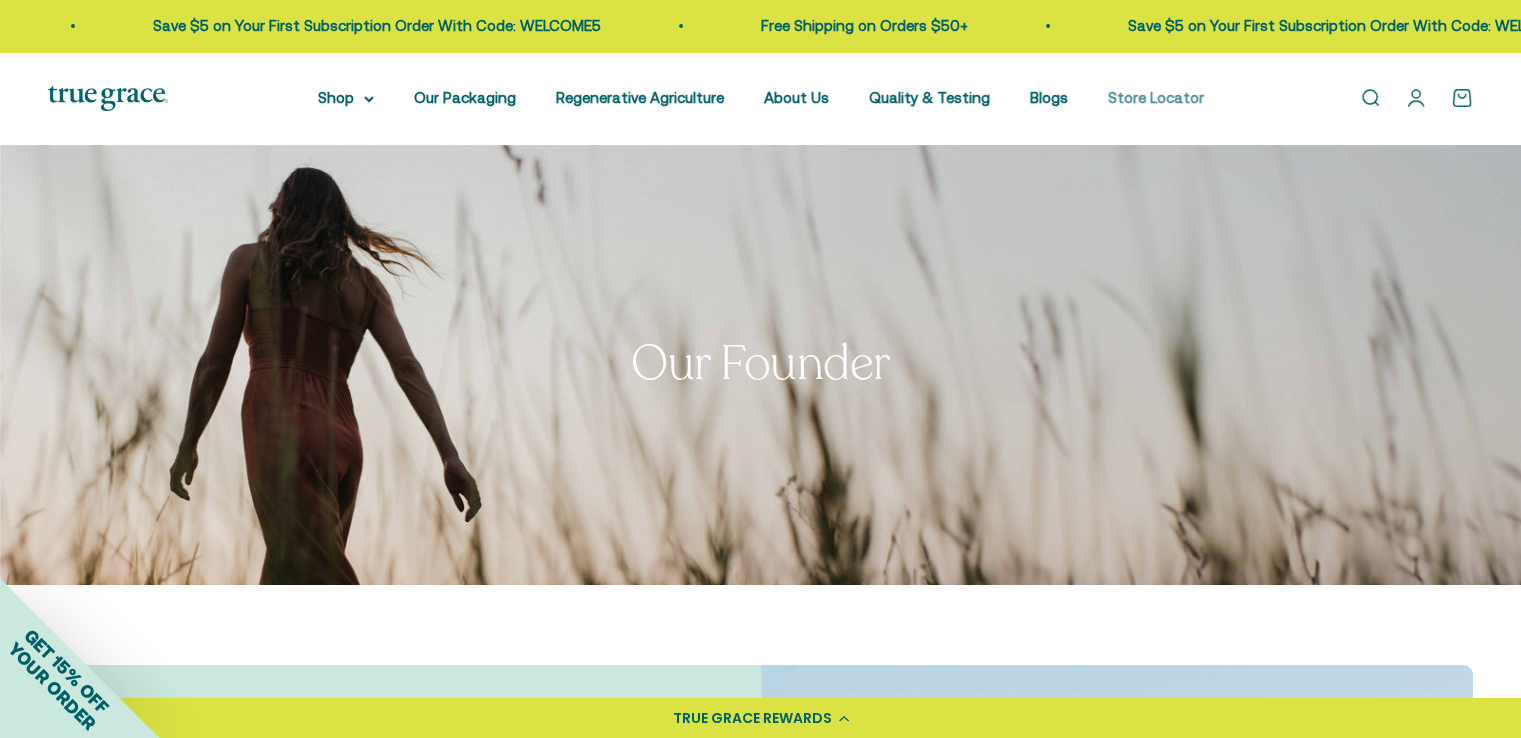 click on "Store Locator" at bounding box center [1156, 97] 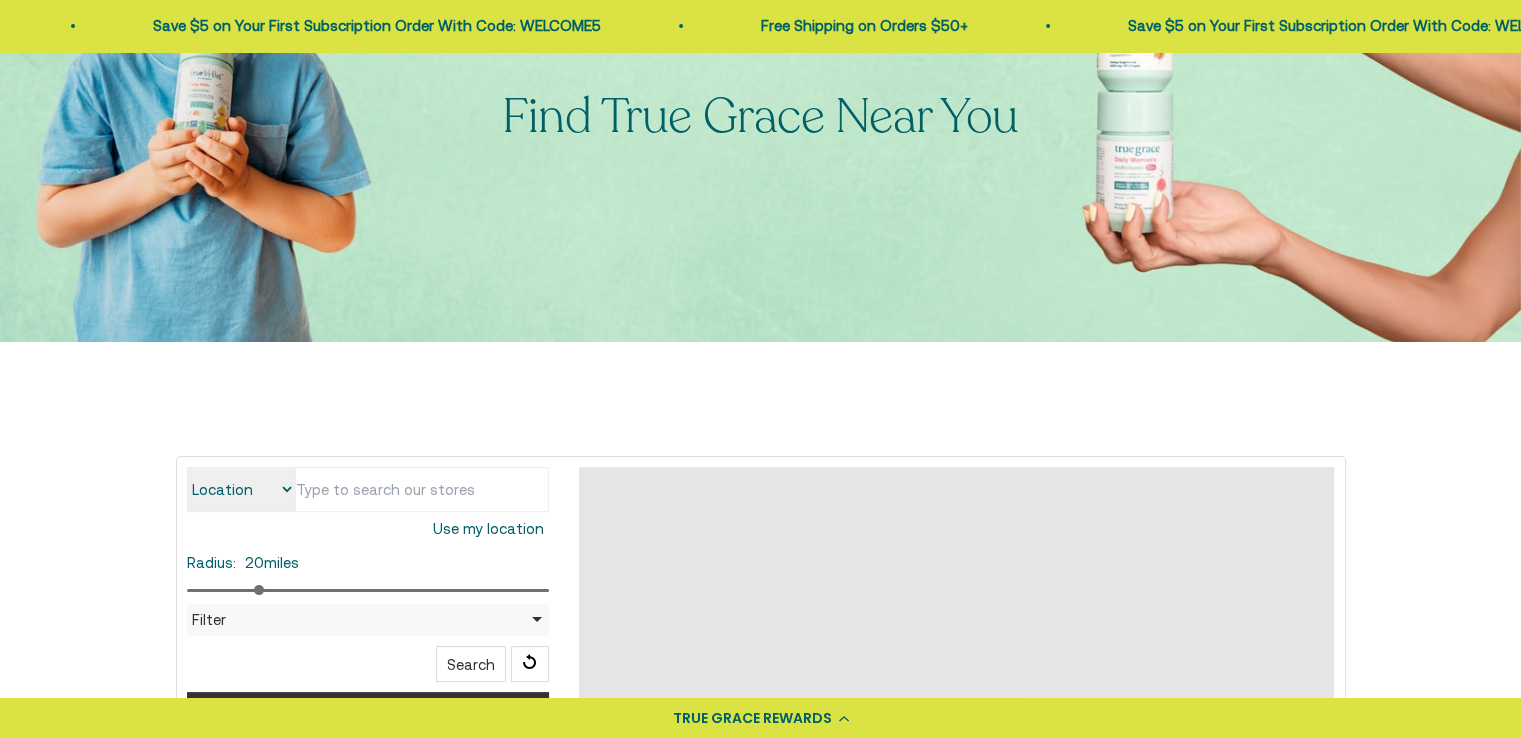 scroll, scrollTop: 0, scrollLeft: 0, axis: both 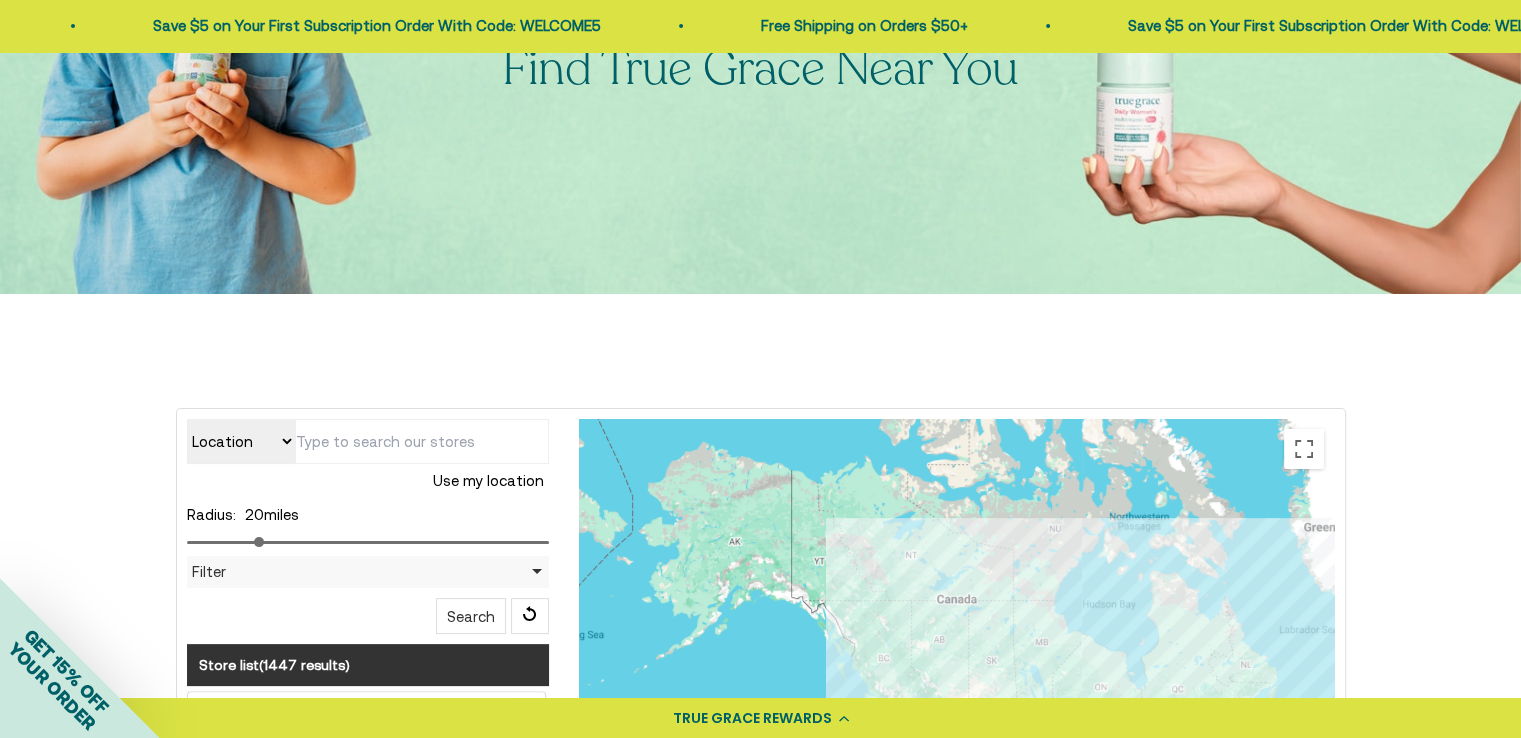 click on "Location
Store name" at bounding box center (241, 441) 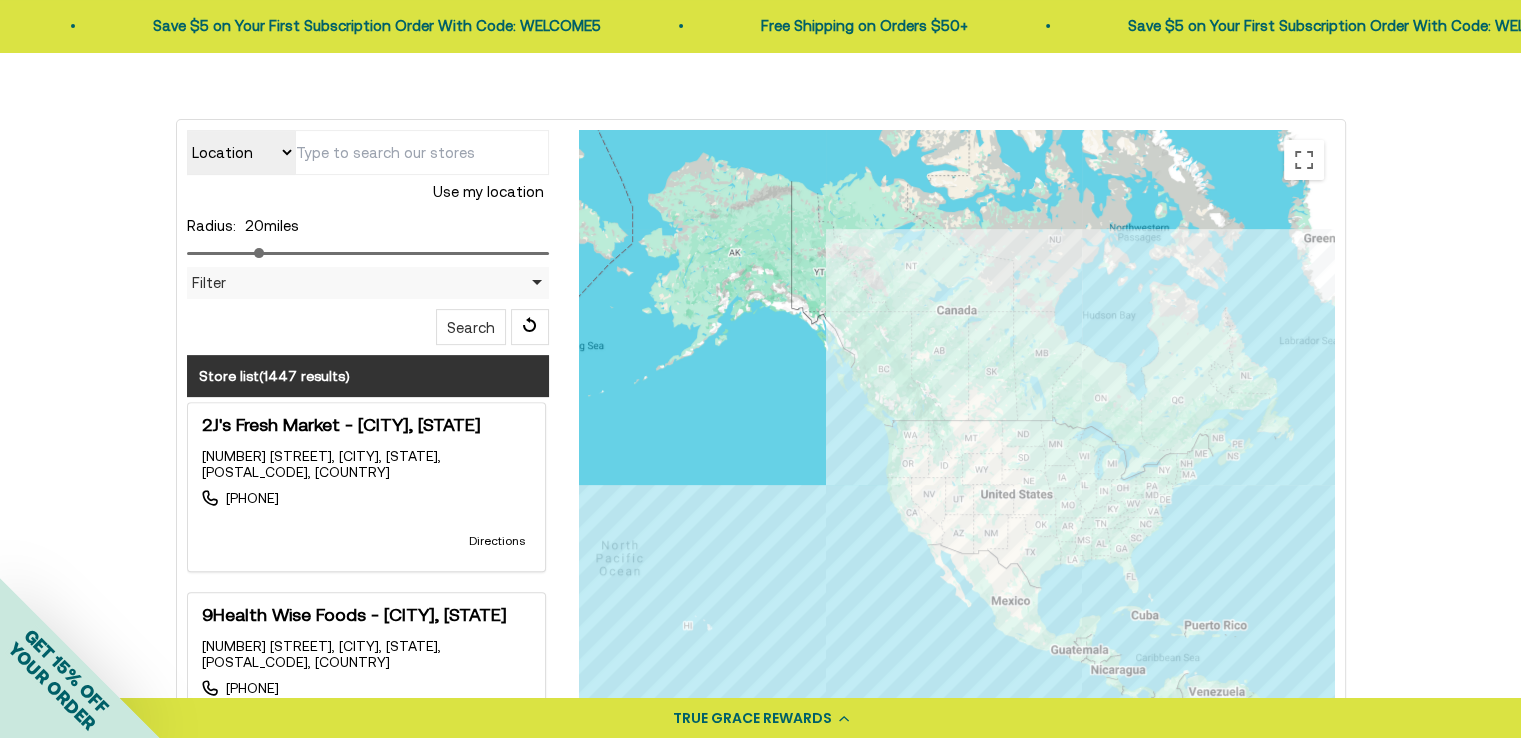 scroll, scrollTop: 600, scrollLeft: 0, axis: vertical 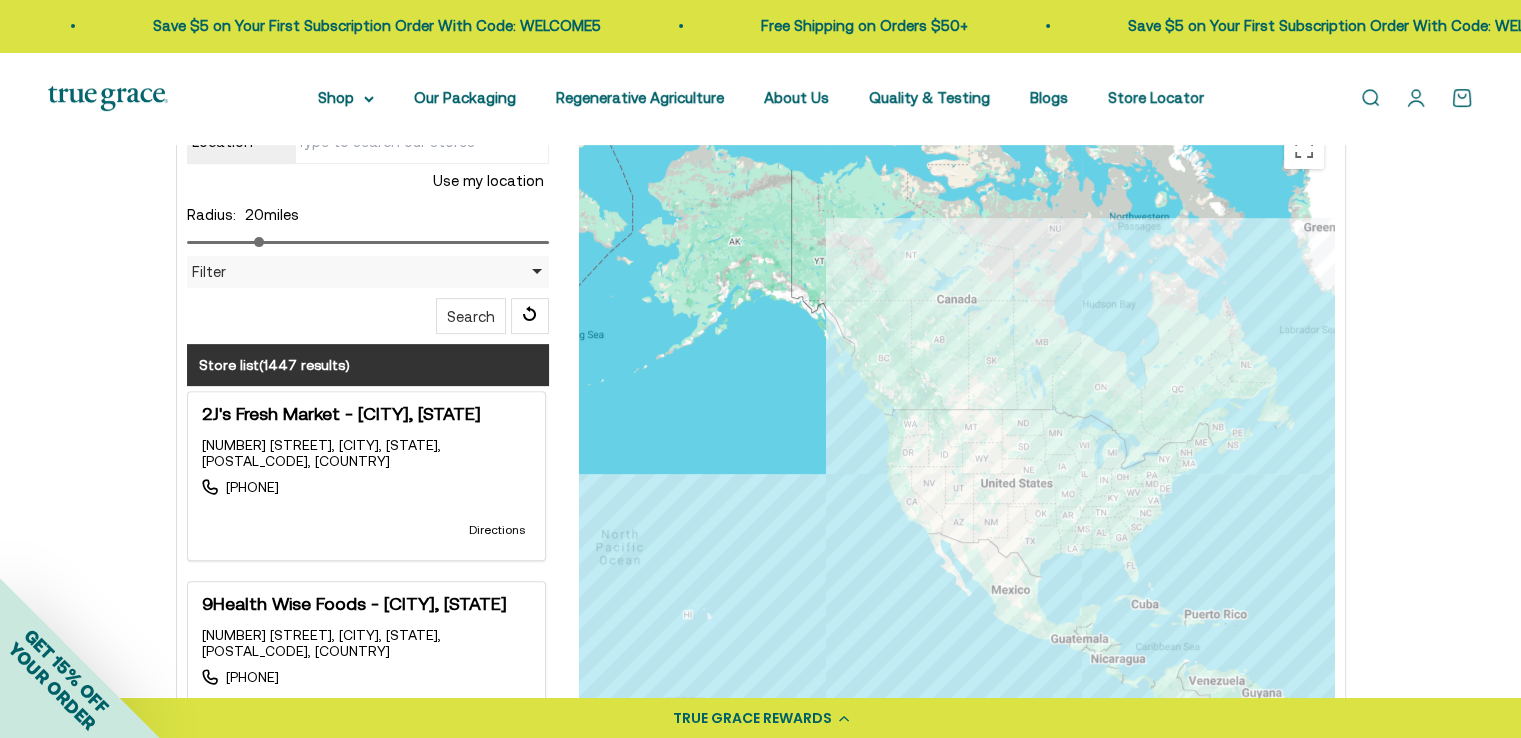 click on "Filter" at bounding box center (368, 272) 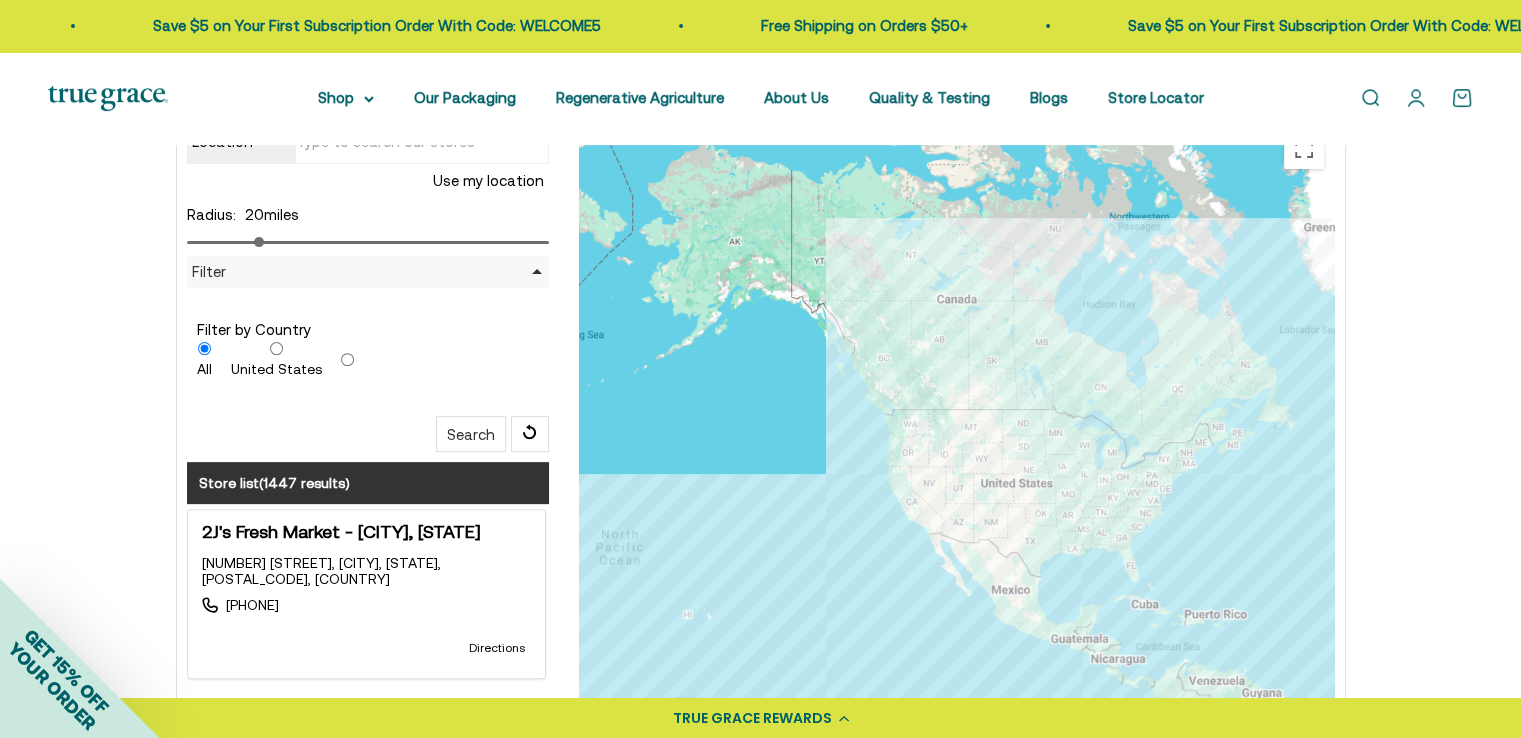 click on "United States" at bounding box center [276, 348] 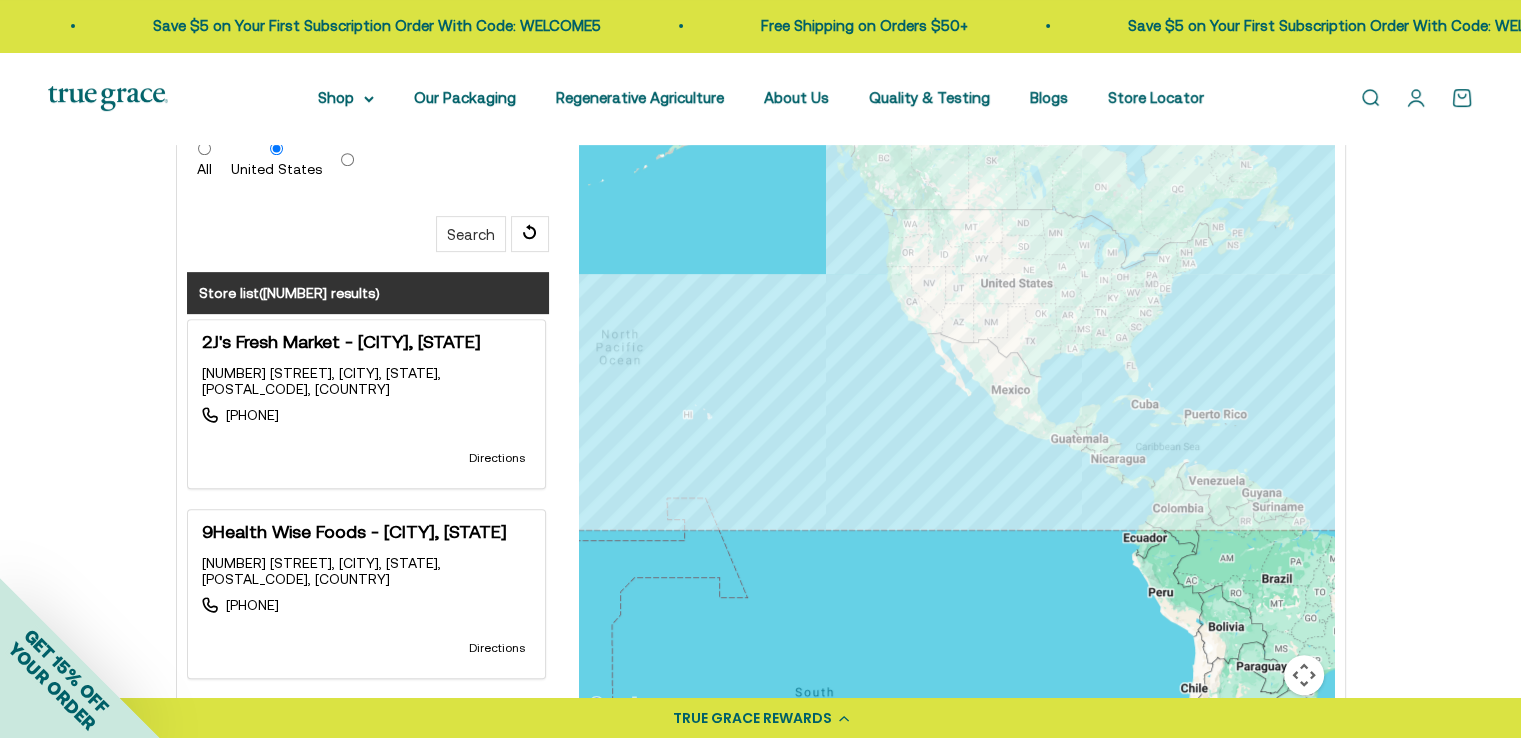 scroll, scrollTop: 900, scrollLeft: 0, axis: vertical 